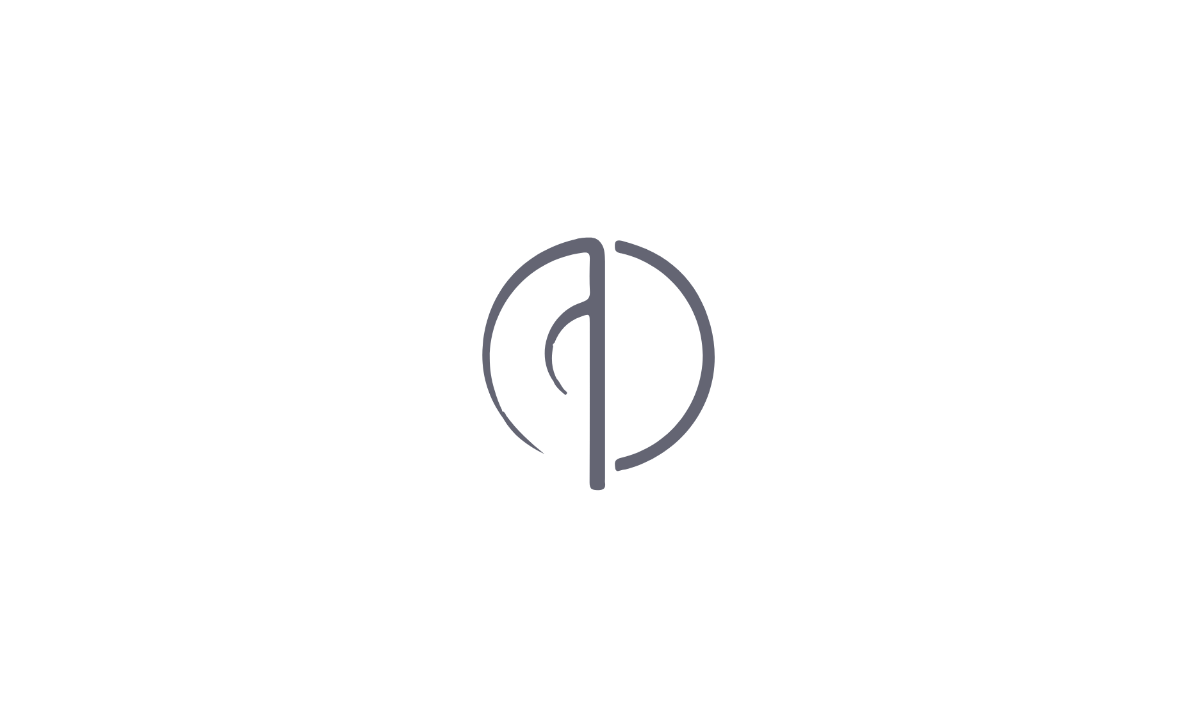 scroll, scrollTop: 0, scrollLeft: 0, axis: both 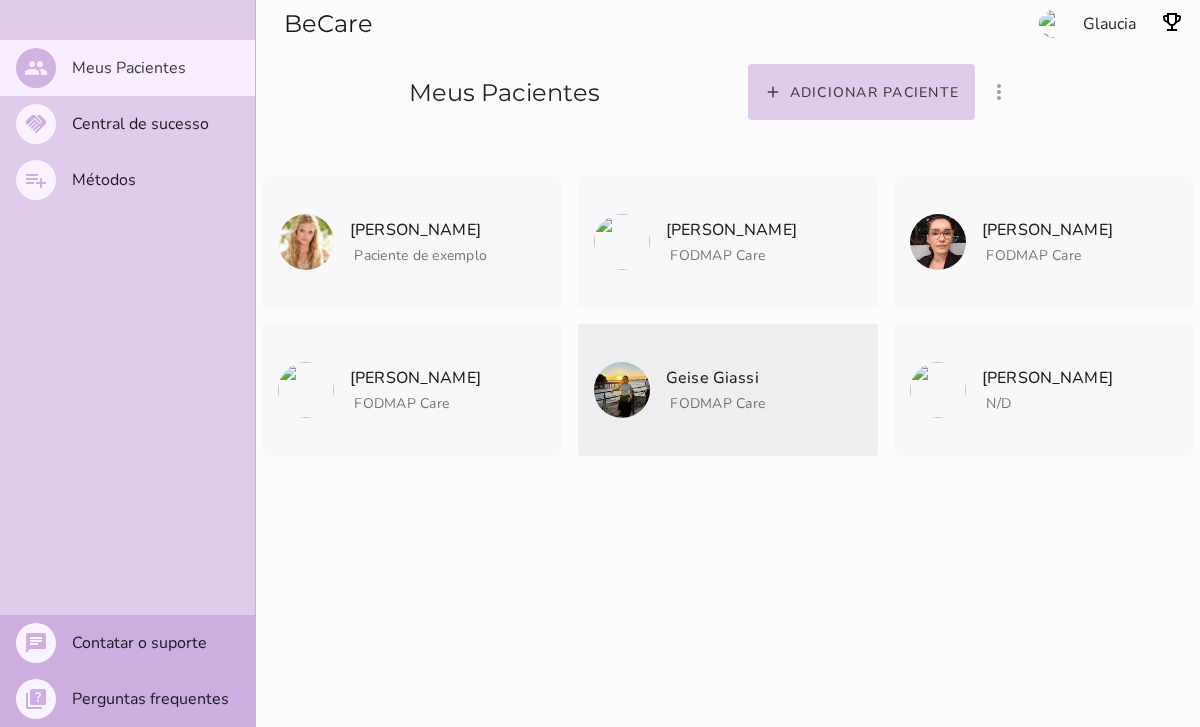 click on "archive" 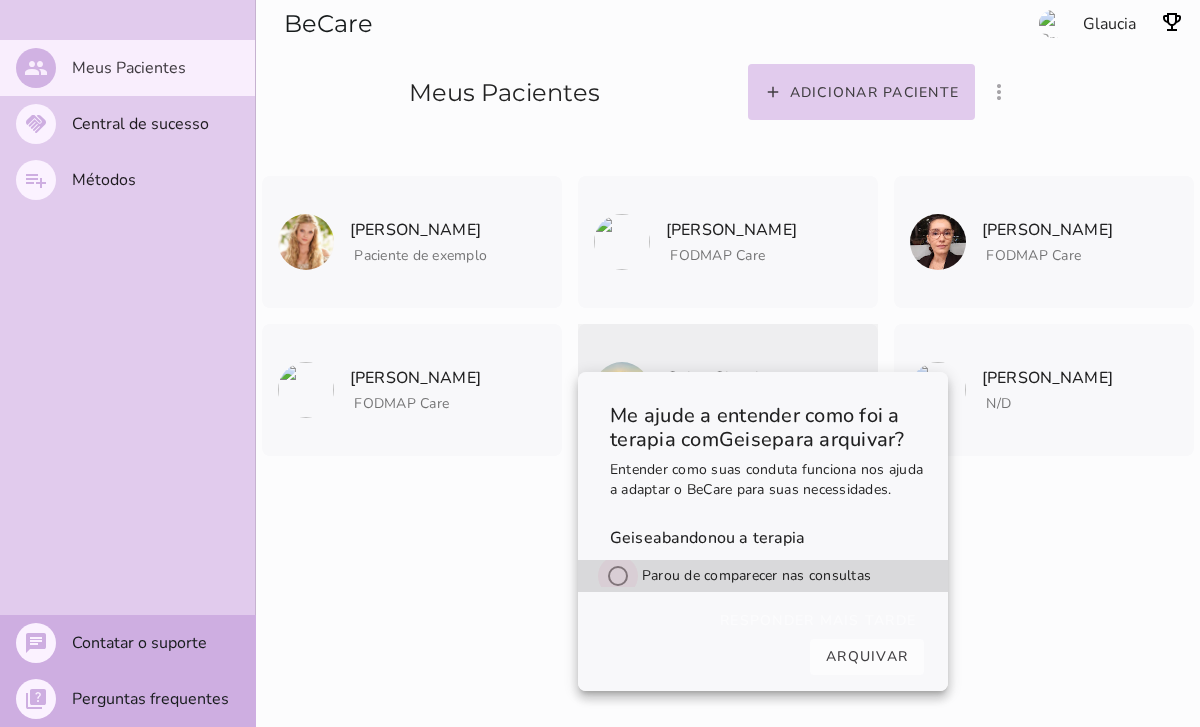 click 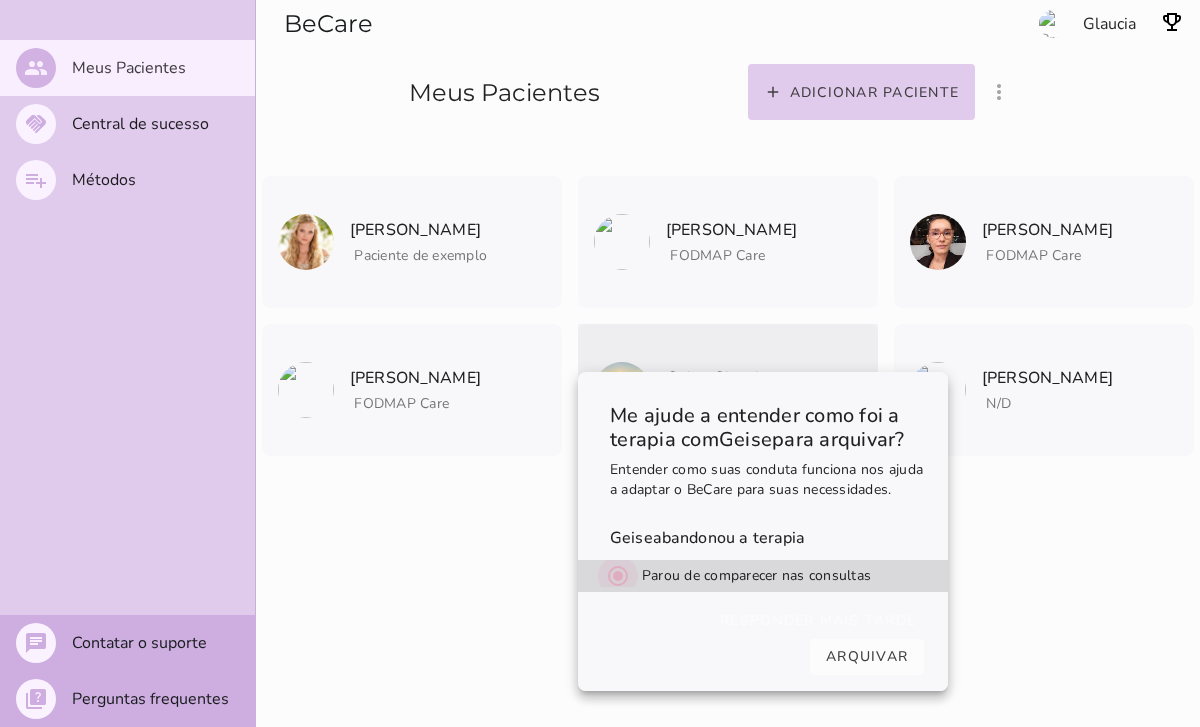 radio on "*****" 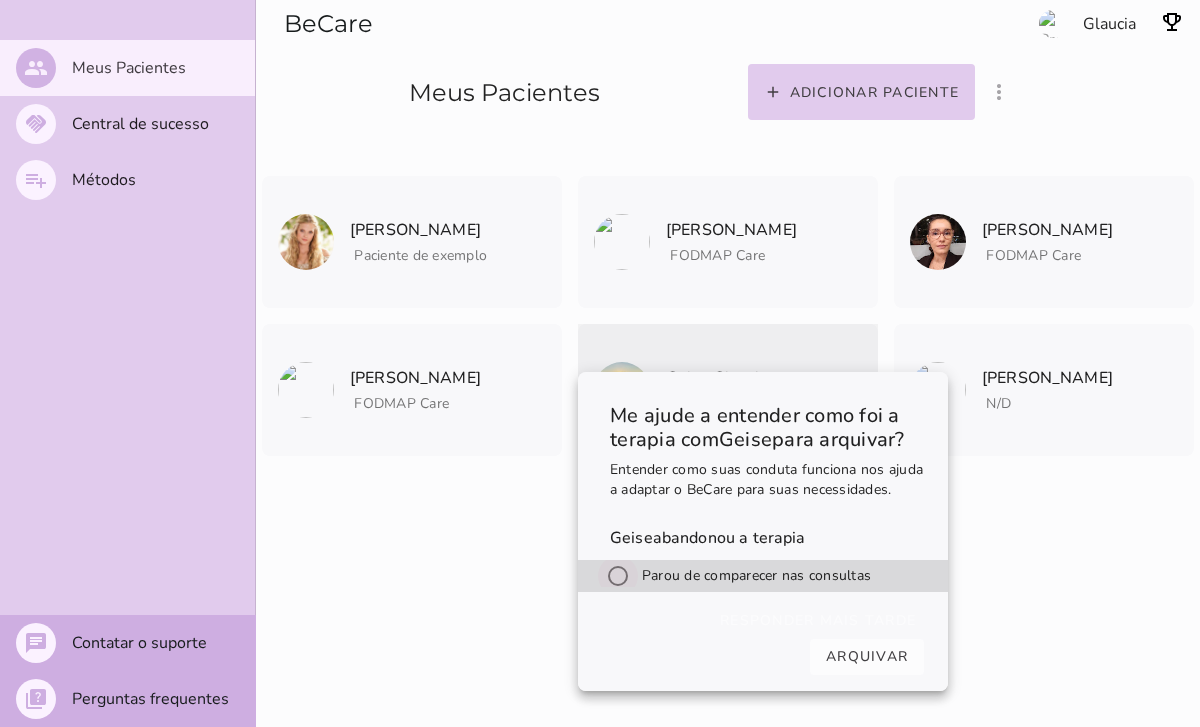 click 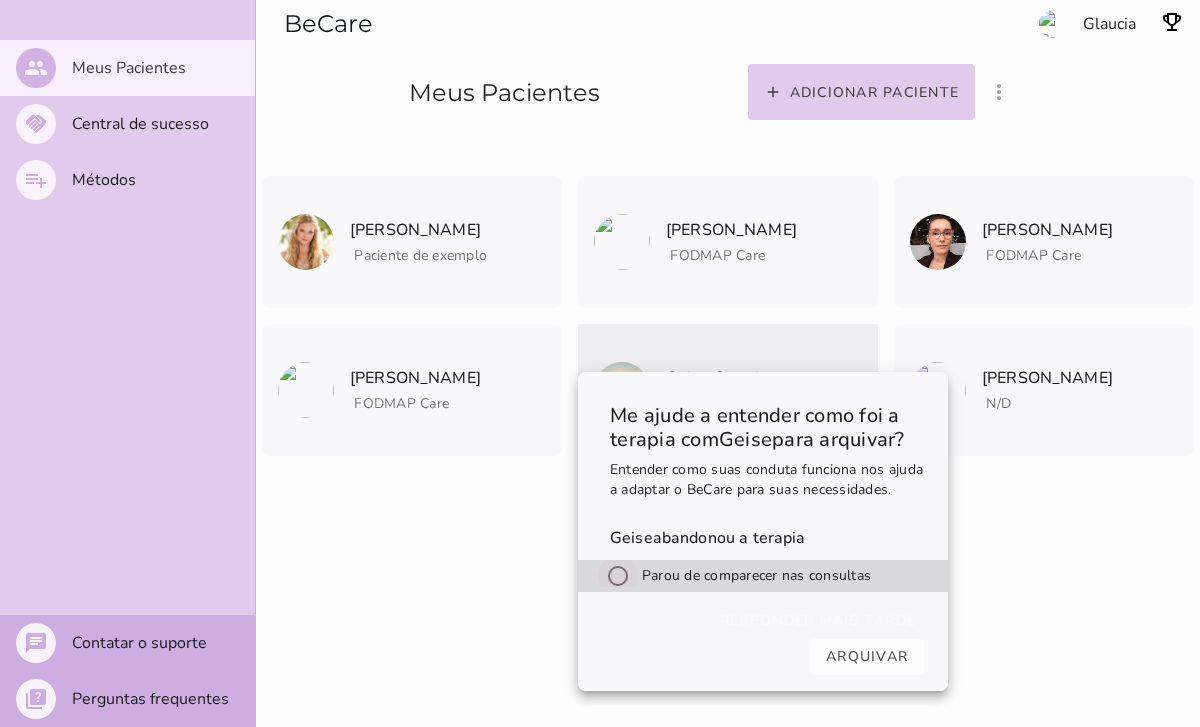 click on "Arquivar" at bounding box center [0, 0] 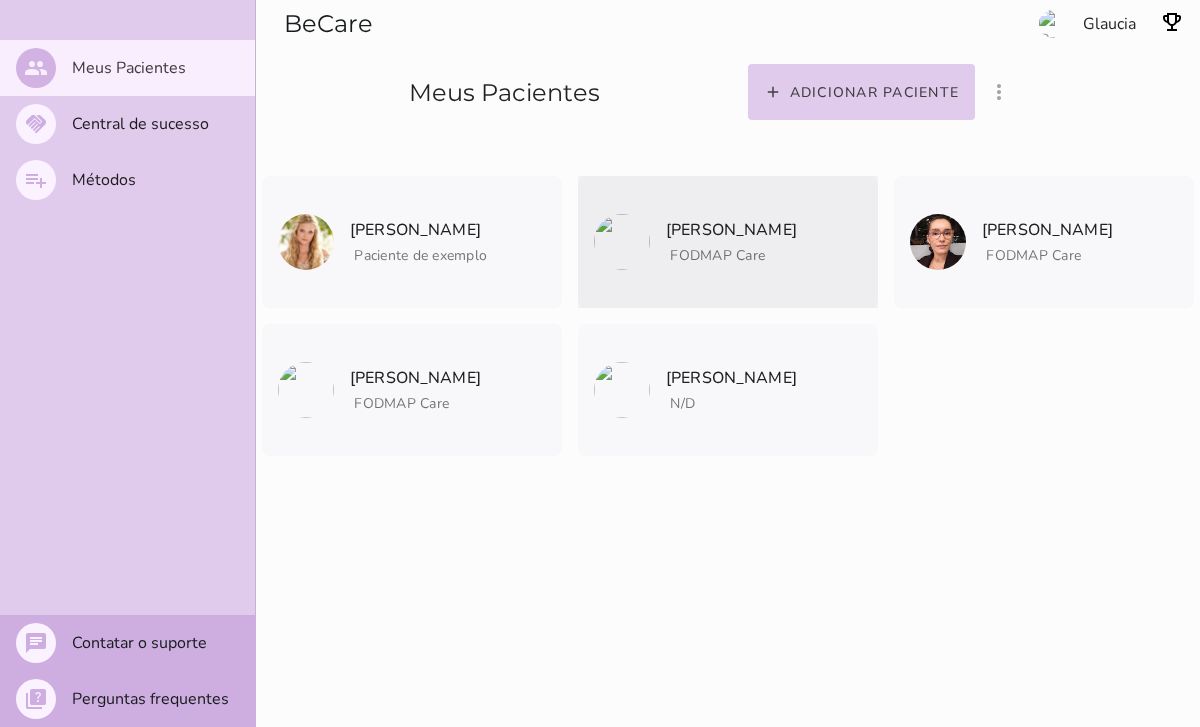 click on "archive" 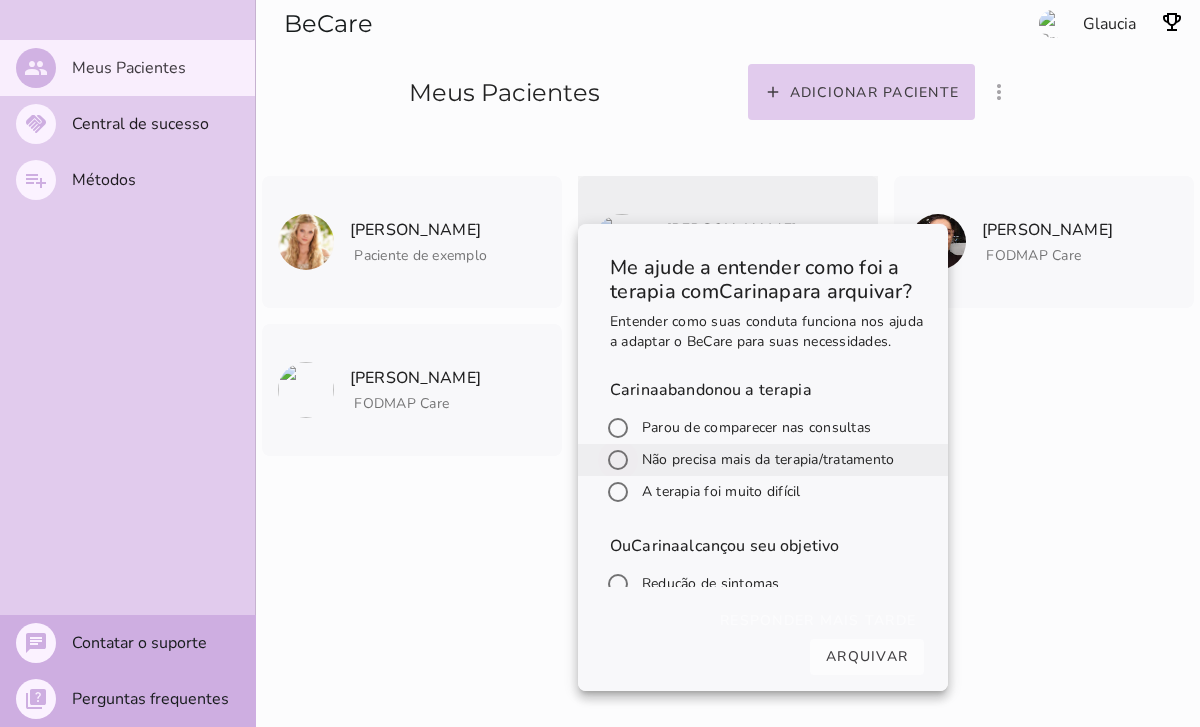 click 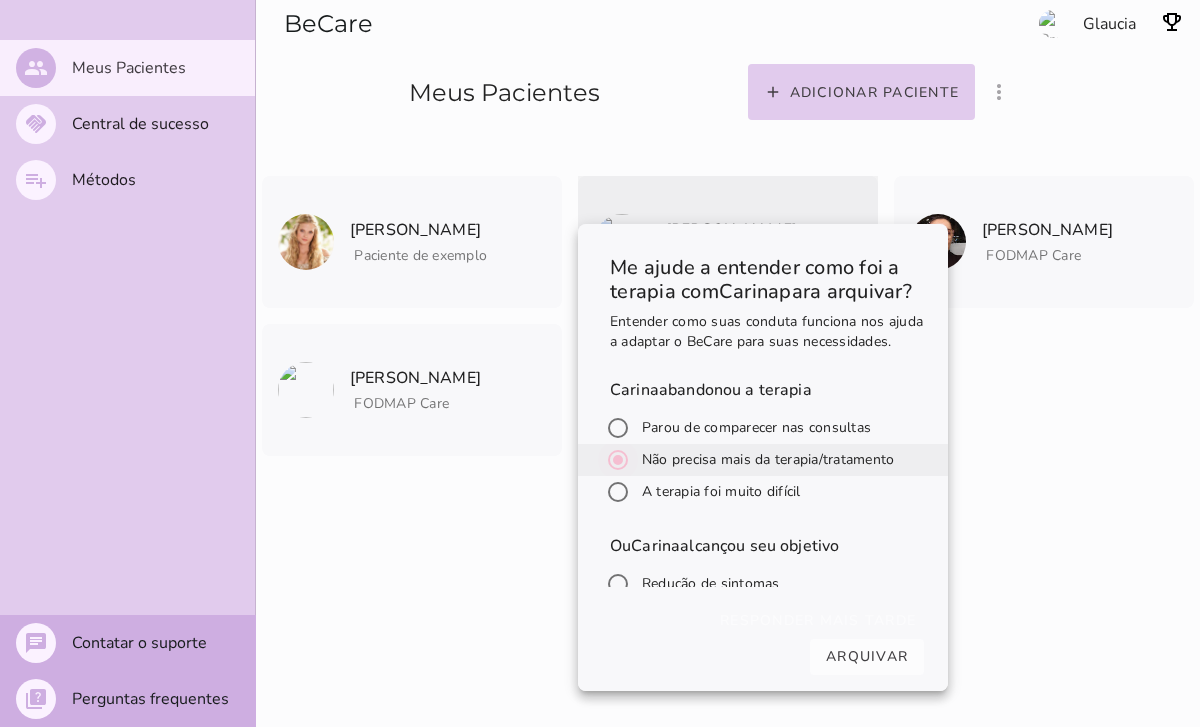 radio on "*****" 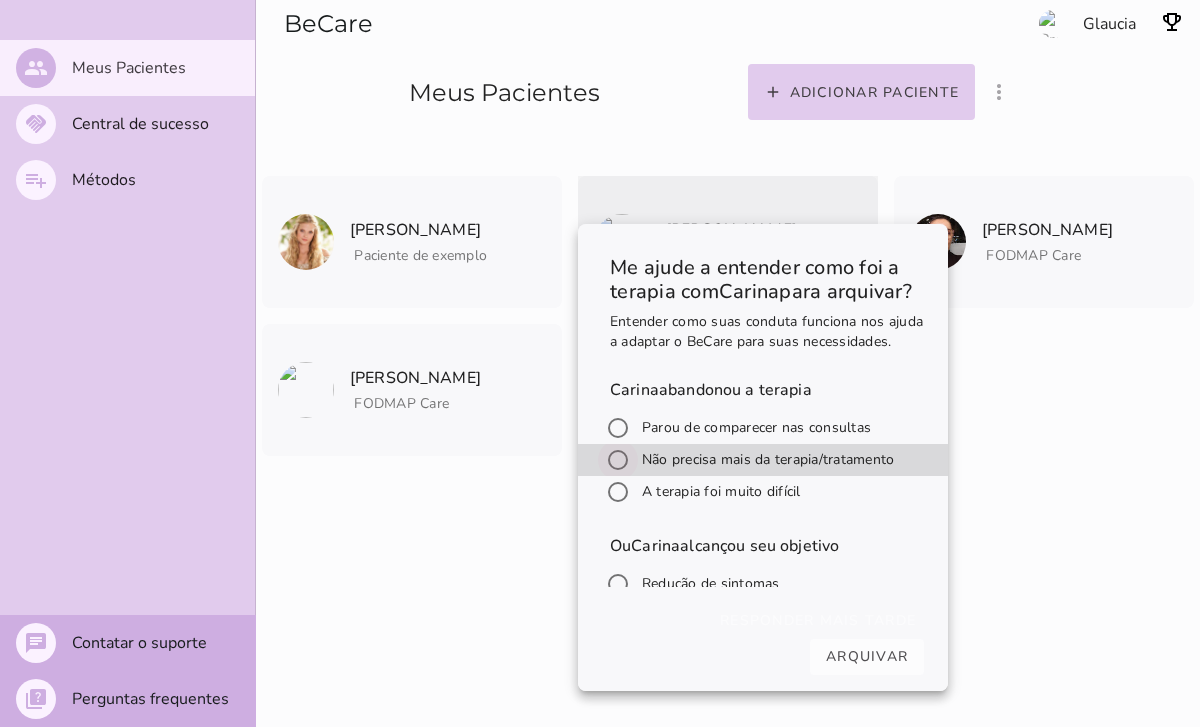 click on "Arquivar" at bounding box center (0, 0) 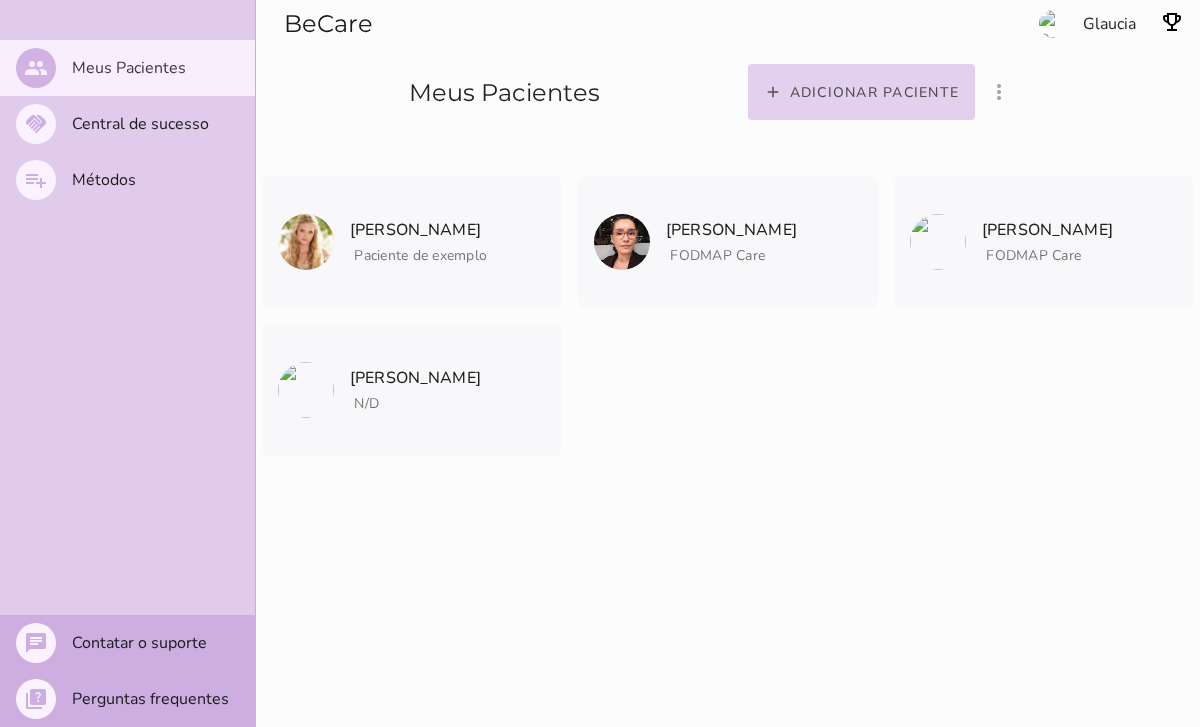 click on "Adicionar paciente" at bounding box center [0, 0] 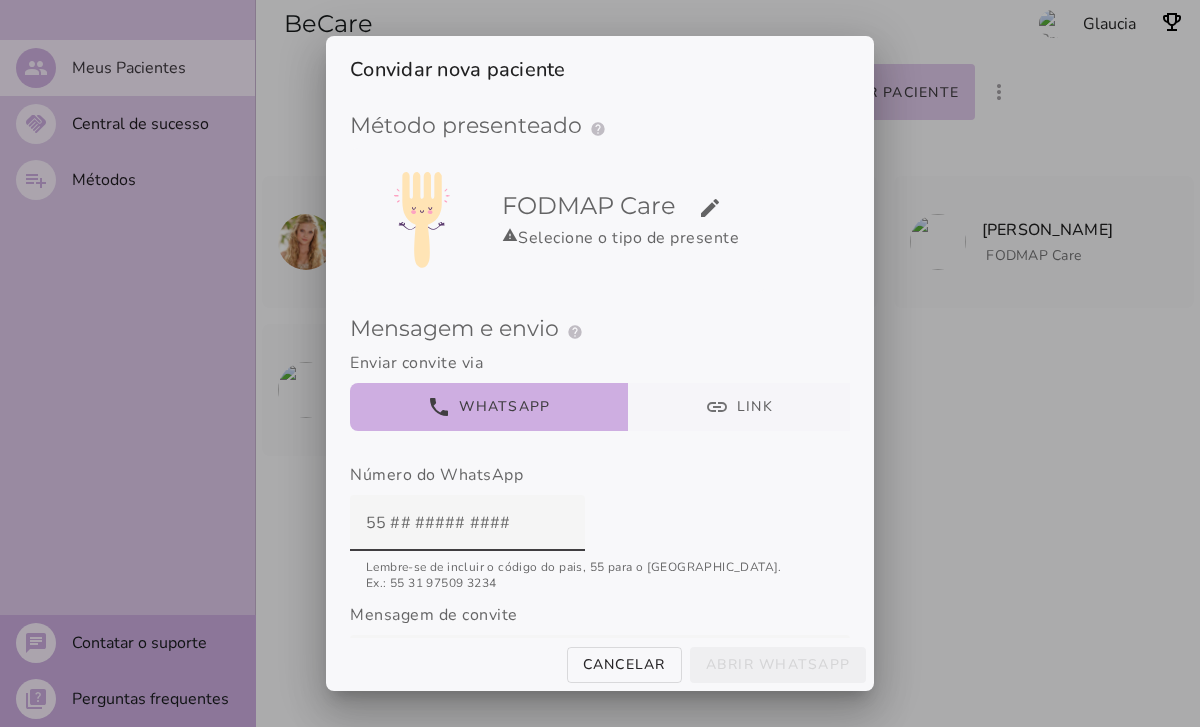 click on "link
Link" at bounding box center [739, 407] 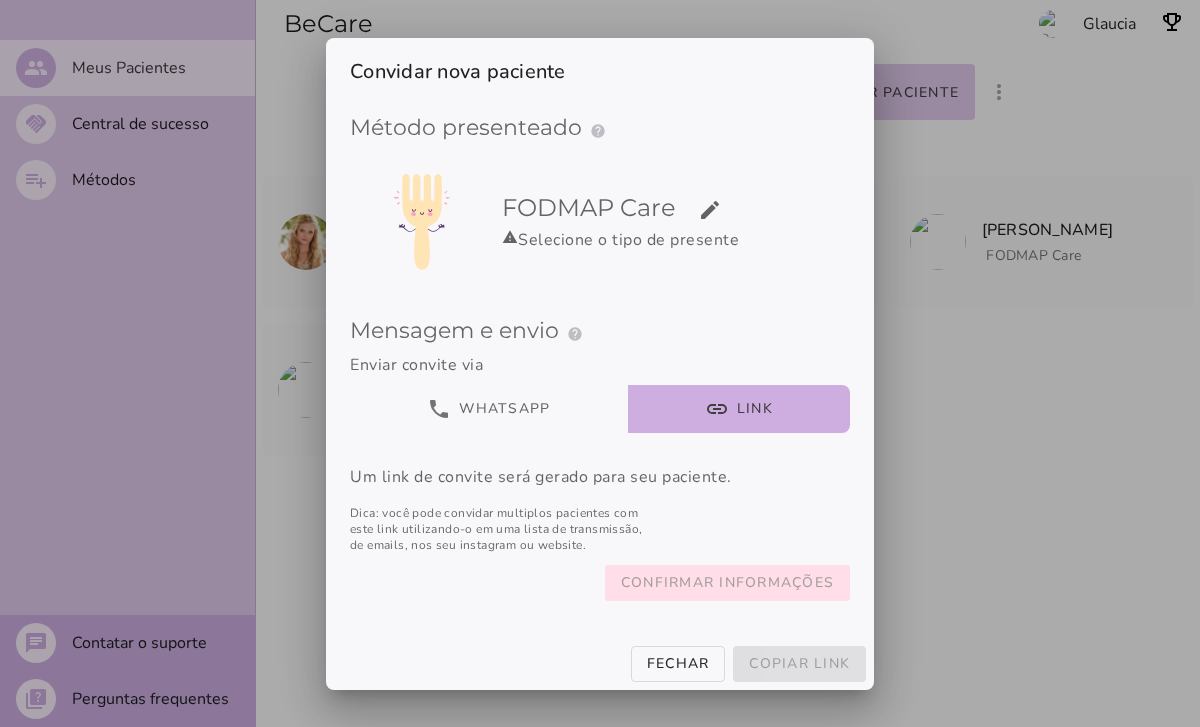 click on "Confirmar informações" at bounding box center [0, 0] 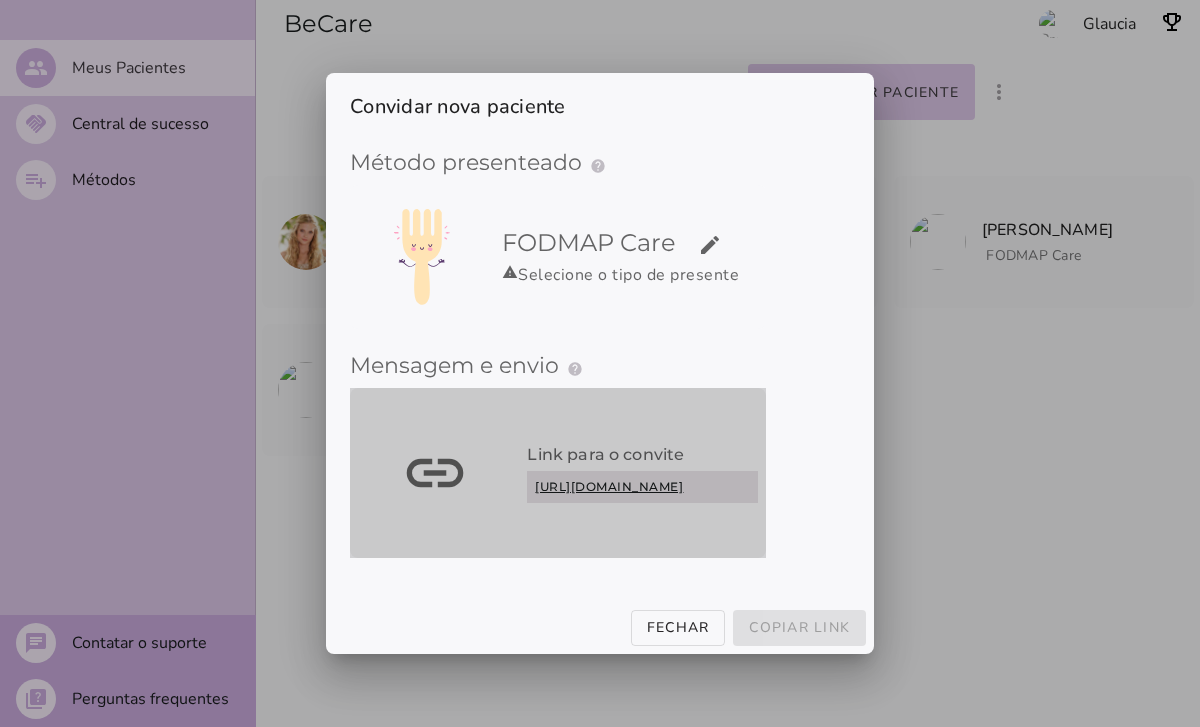 click on "link" at bounding box center [0, 0] 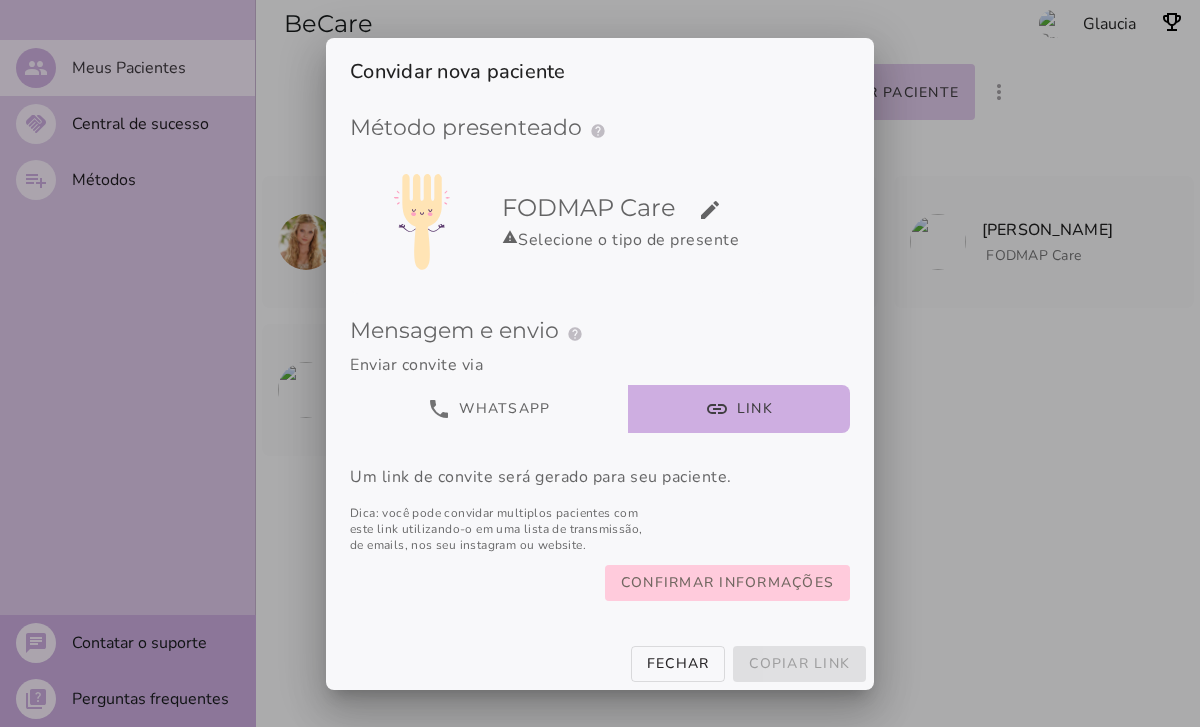 click on "Confirmar informações" at bounding box center [0, 0] 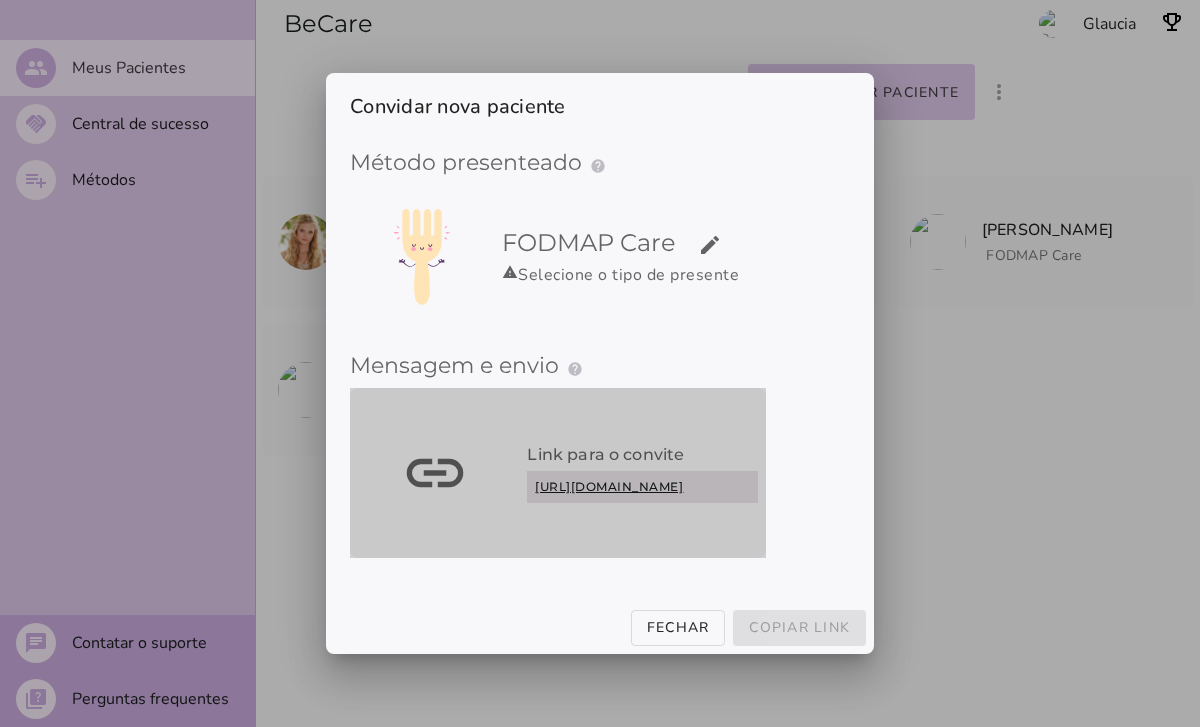 click on "[URL][DOMAIN_NAME]" at bounding box center (642, 487) 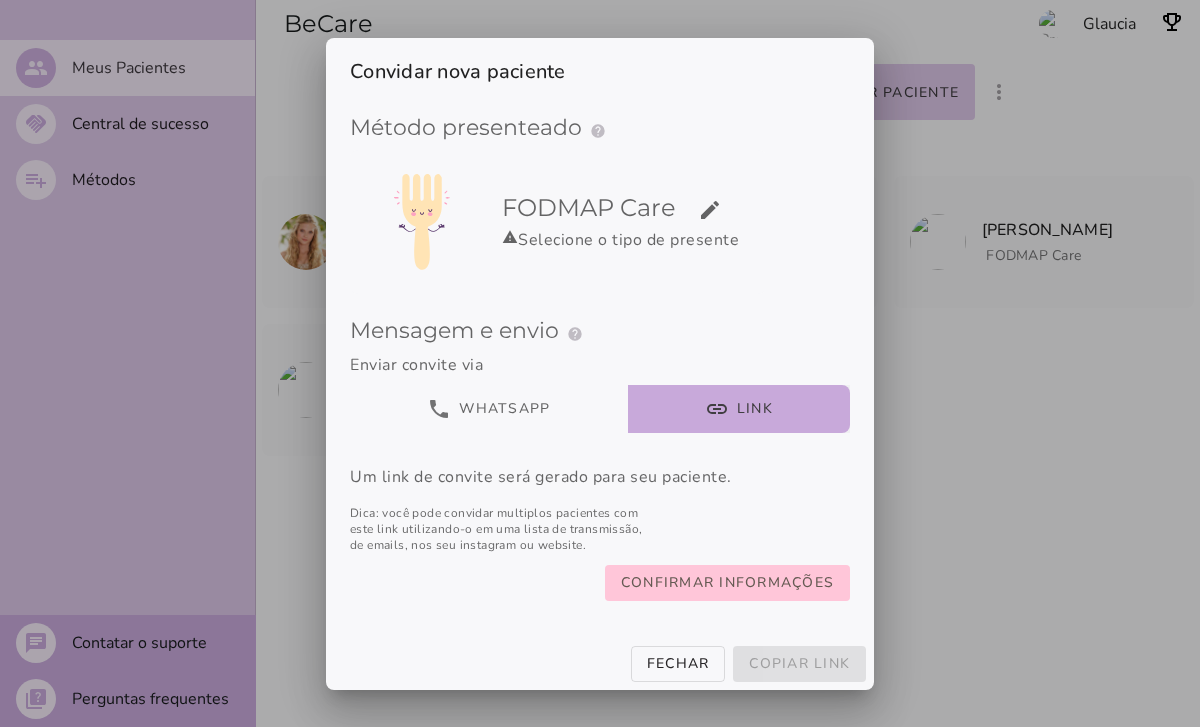 click on "link
Link" at bounding box center [739, 409] 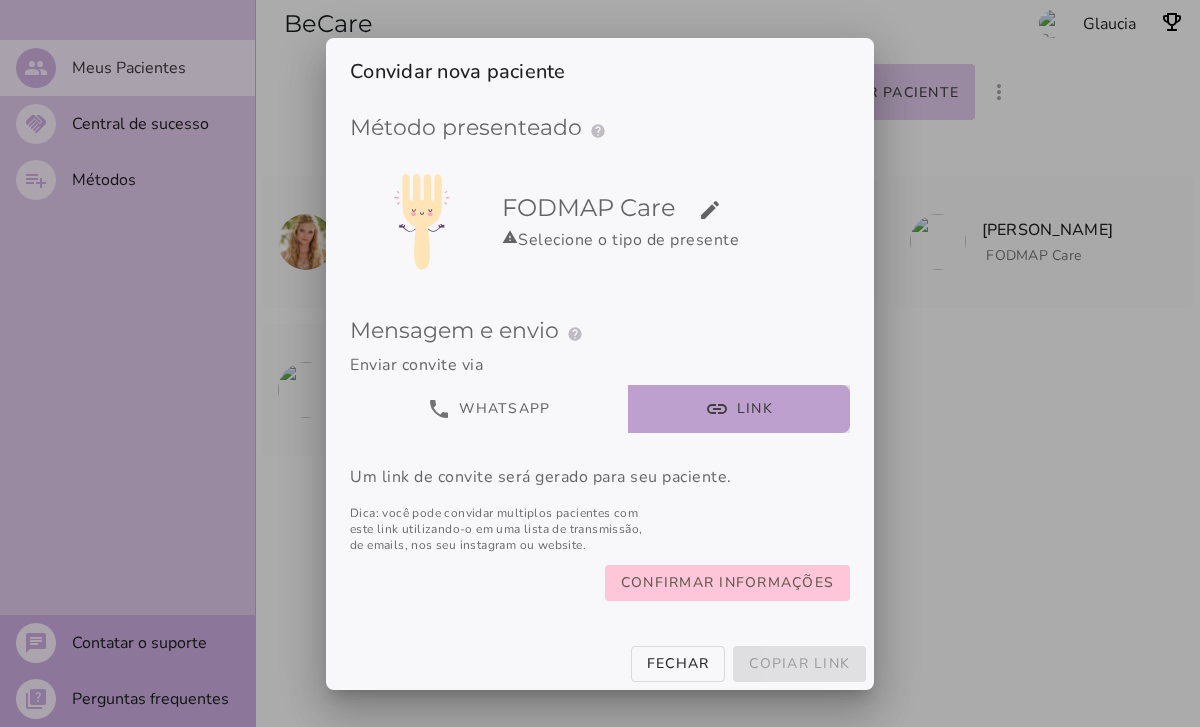 scroll, scrollTop: 1, scrollLeft: 0, axis: vertical 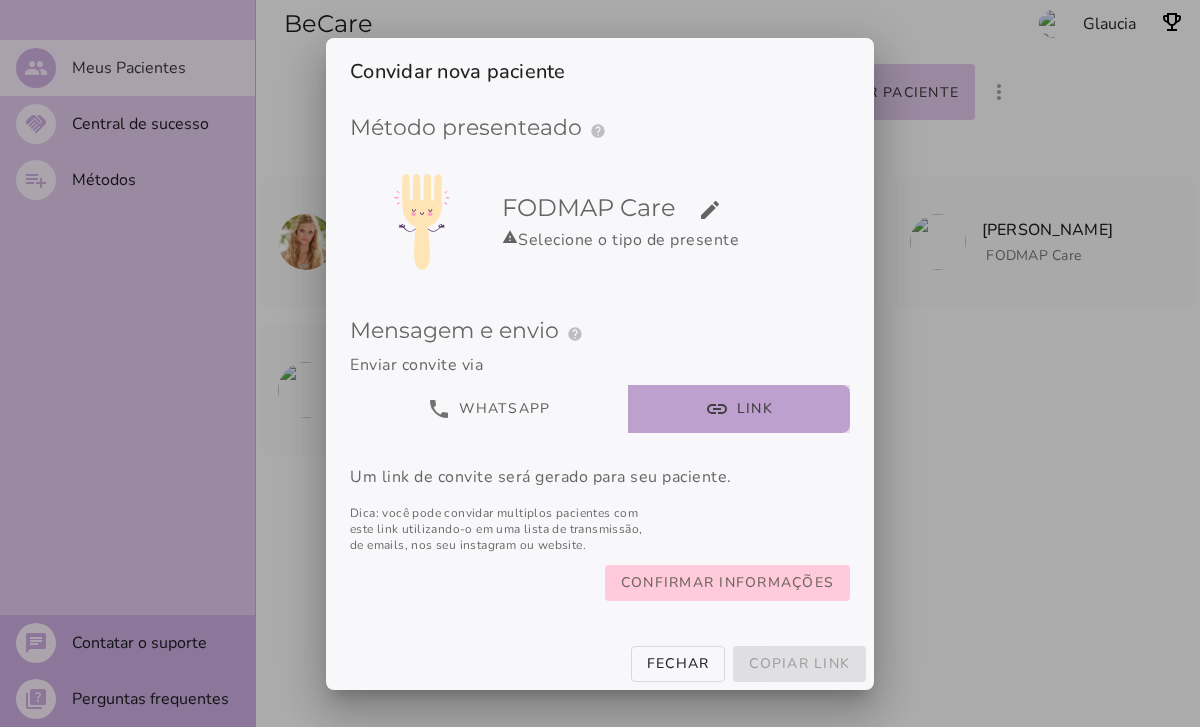 click on "Confirmar informações" at bounding box center (0, 0) 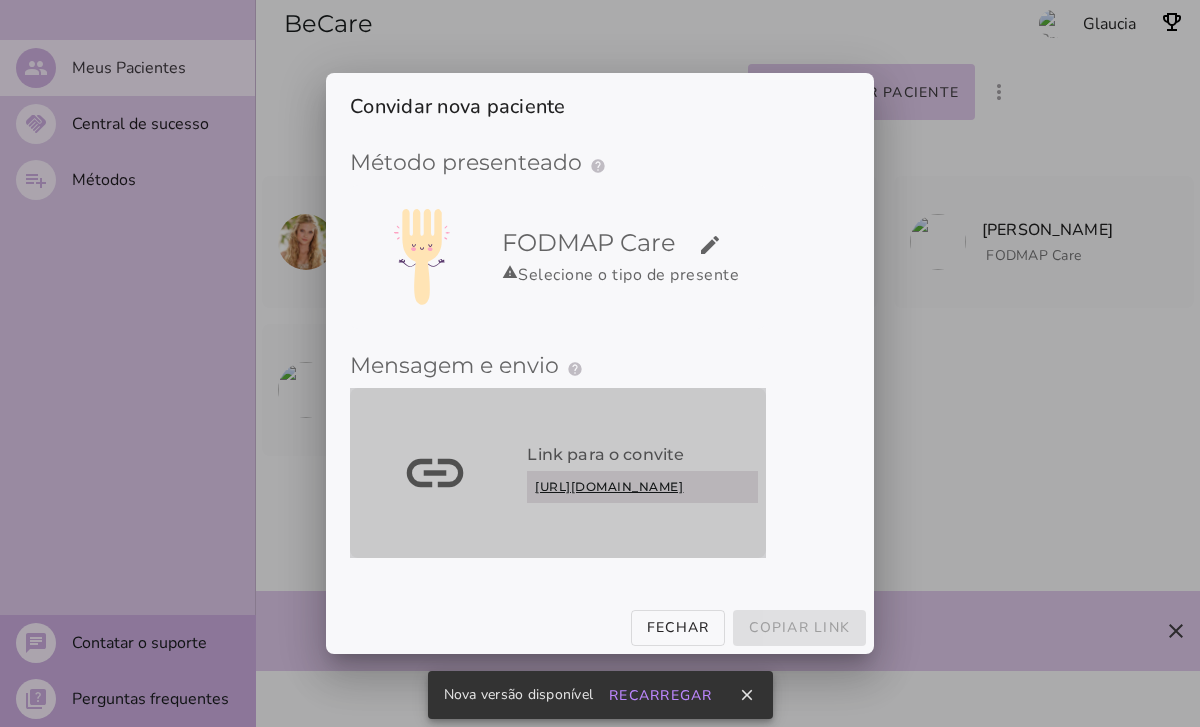 drag, startPoint x: 685, startPoint y: 551, endPoint x: 608, endPoint y: 404, distance: 165.94577 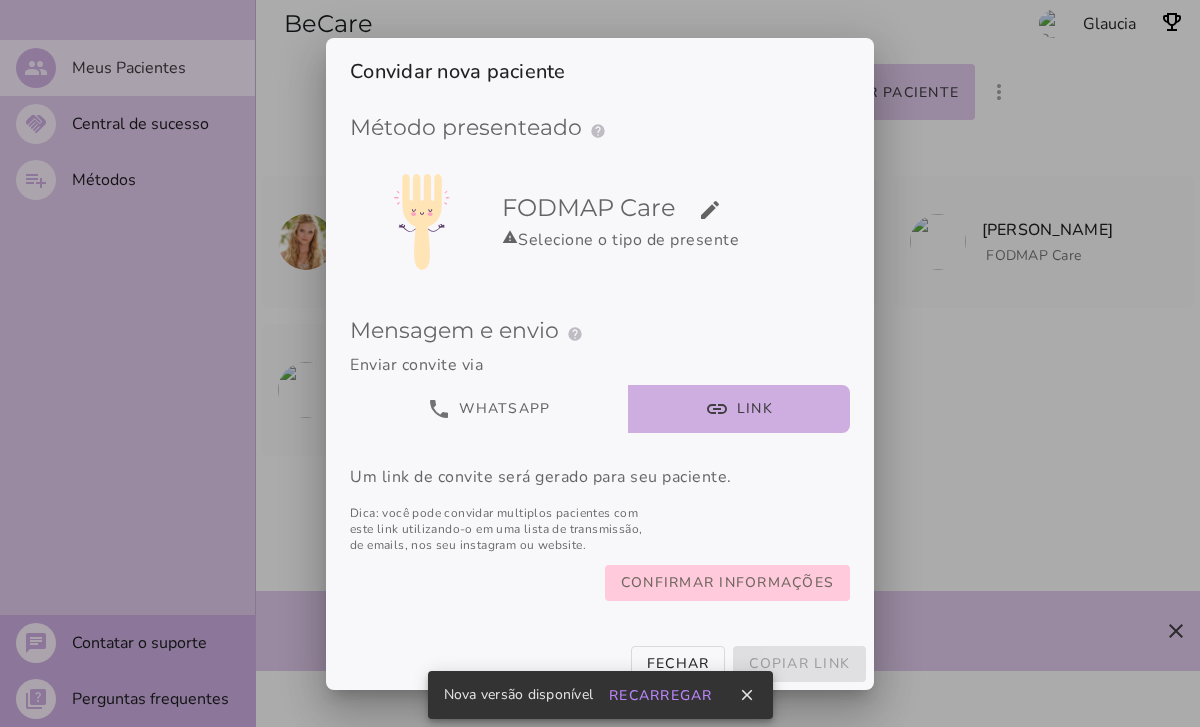 click on "Confirmar informações" at bounding box center [0, 0] 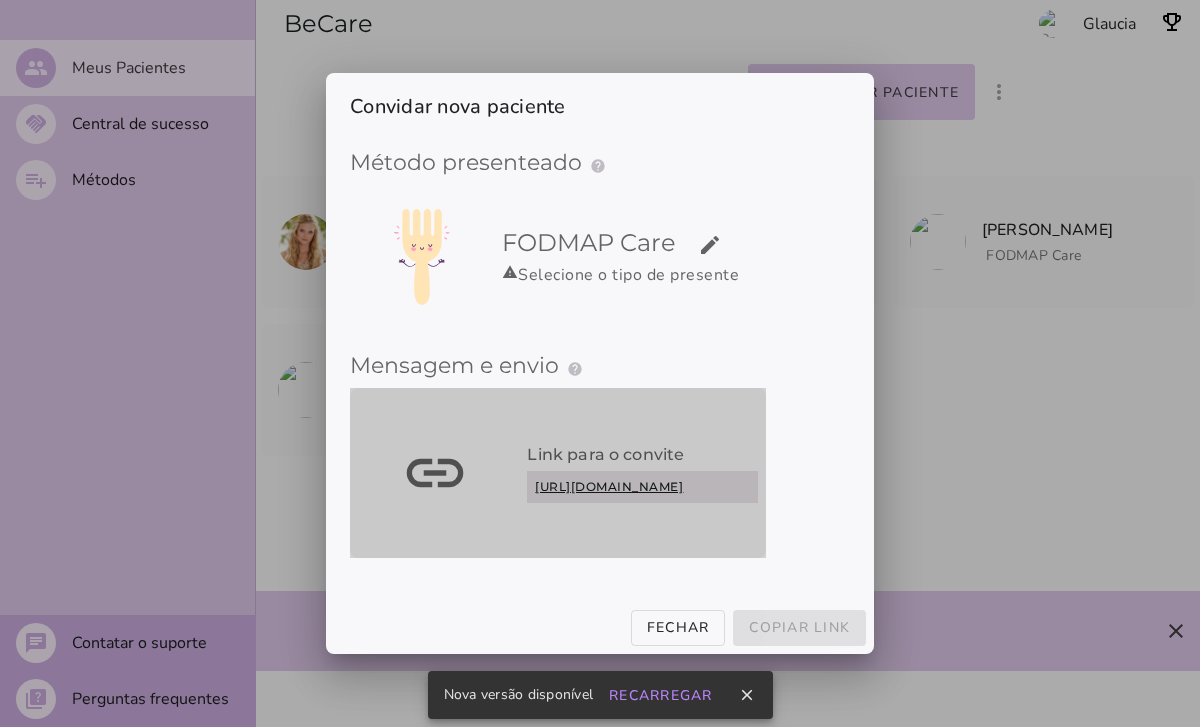 click on "Link para o convite" at bounding box center (642, 455) 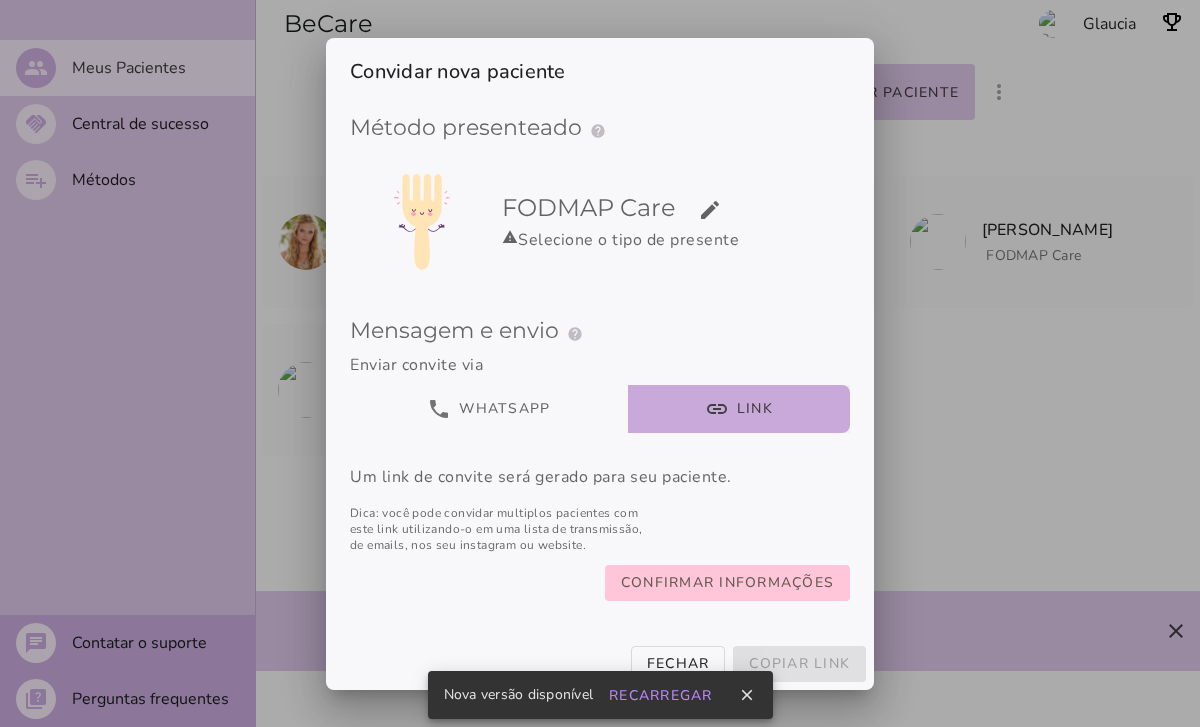 click on "link
Link" at bounding box center [739, 409] 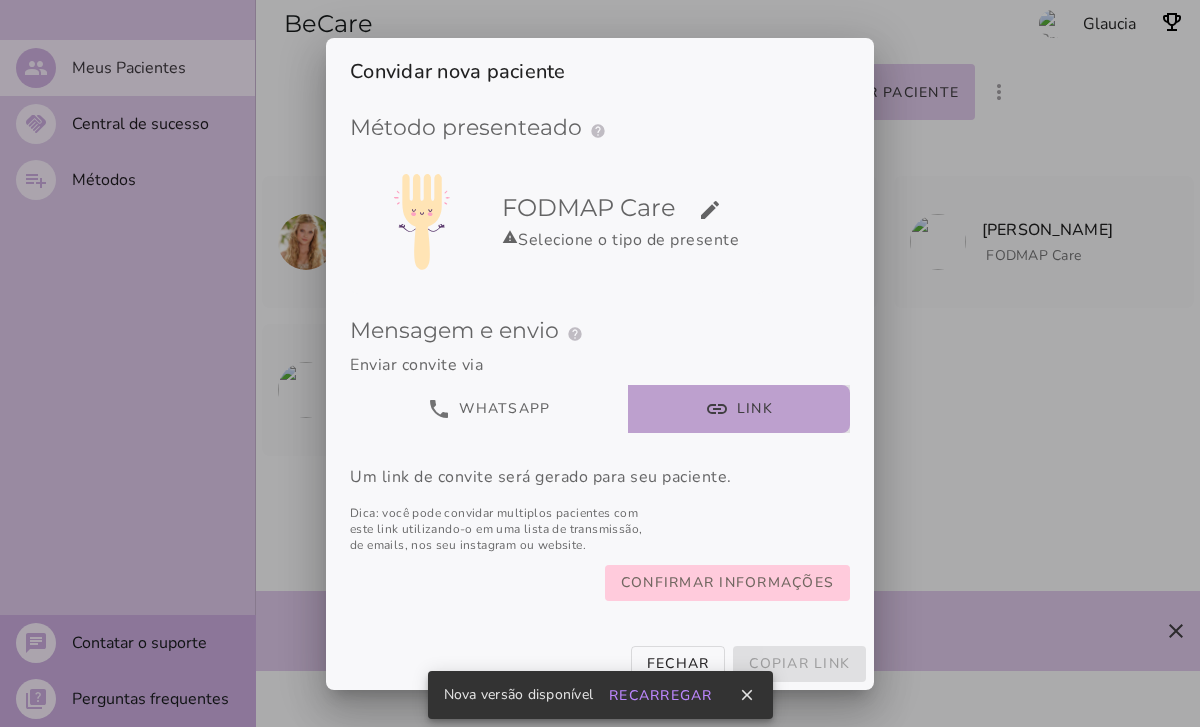 click on "Confirmar informações" at bounding box center (0, 0) 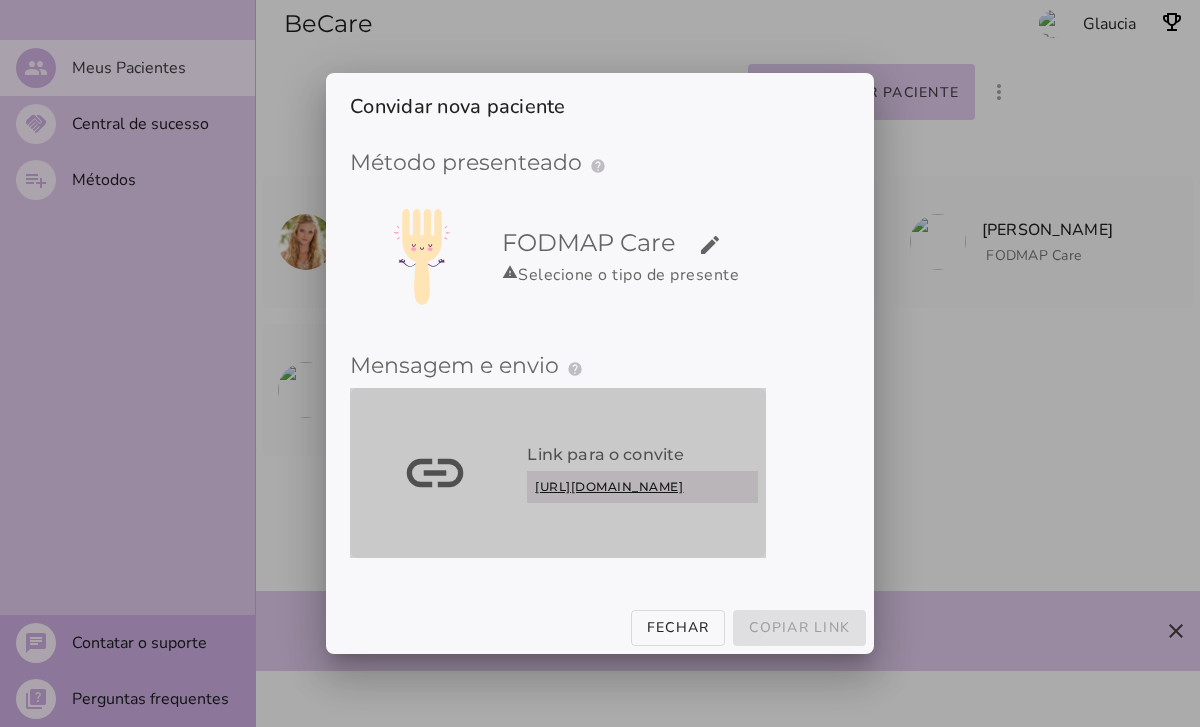 click on "link" at bounding box center (0, 0) 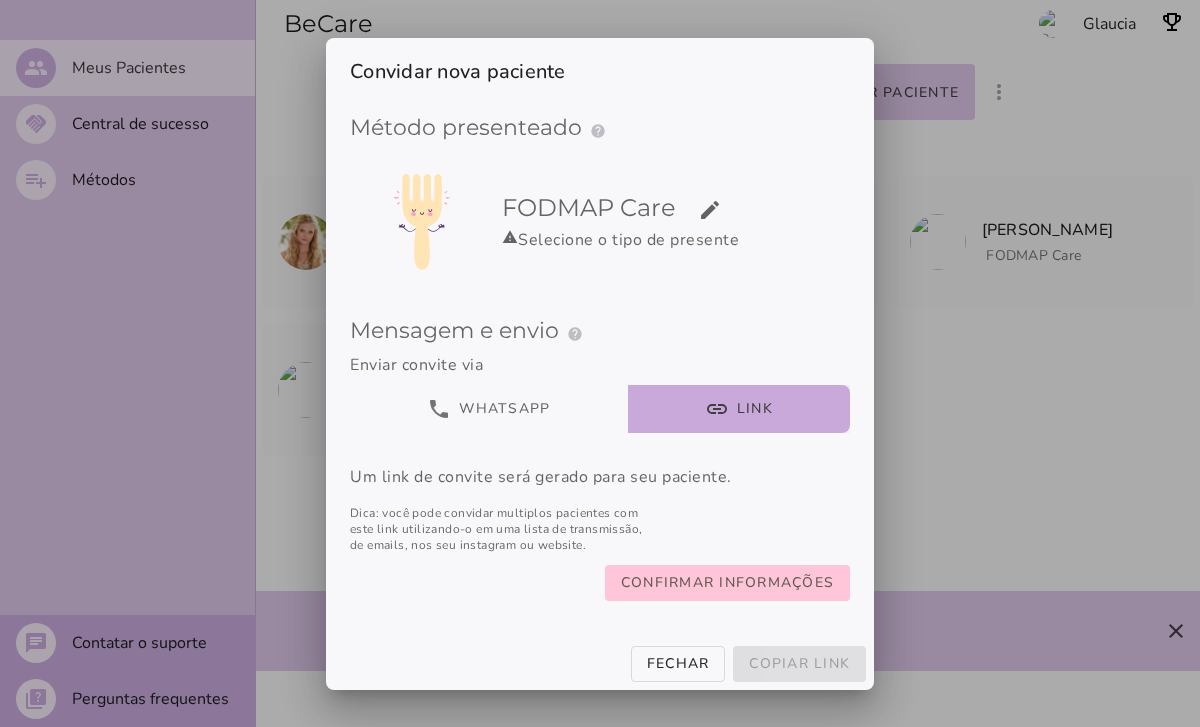 click on "link
Link" at bounding box center [739, 409] 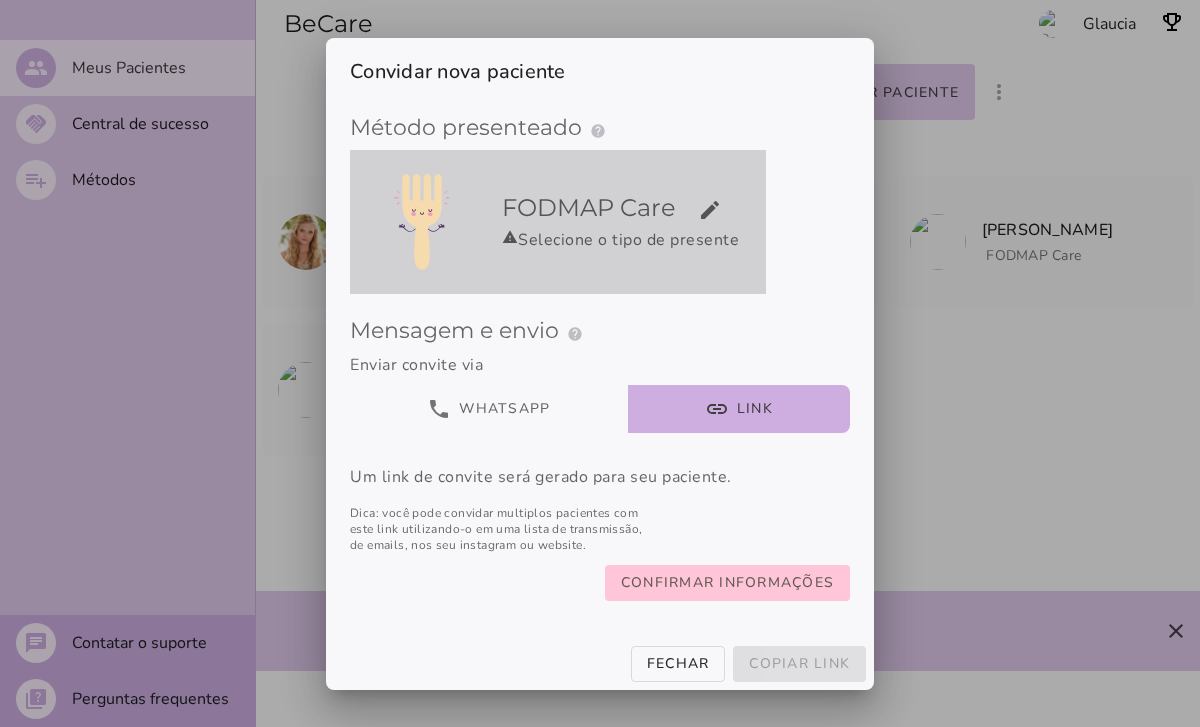 click on "warning
Selecione o tipo de presente" at bounding box center (630, 240) 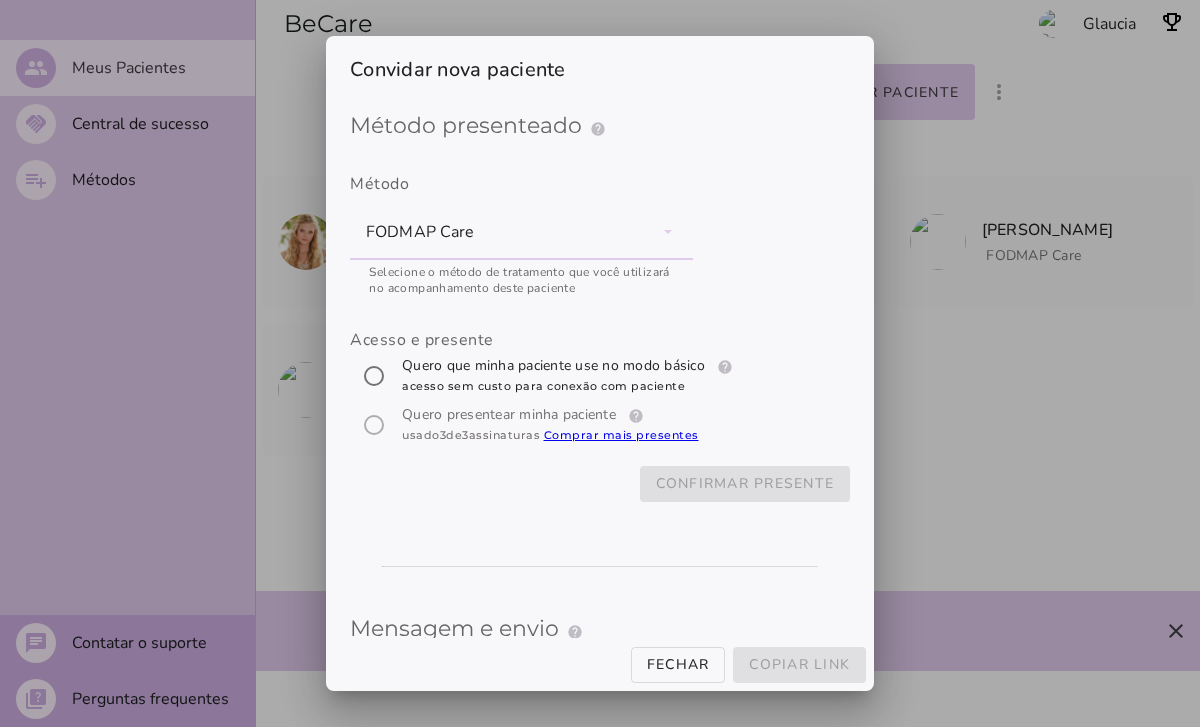 click on "FODMAP Care" at bounding box center (521, 232) 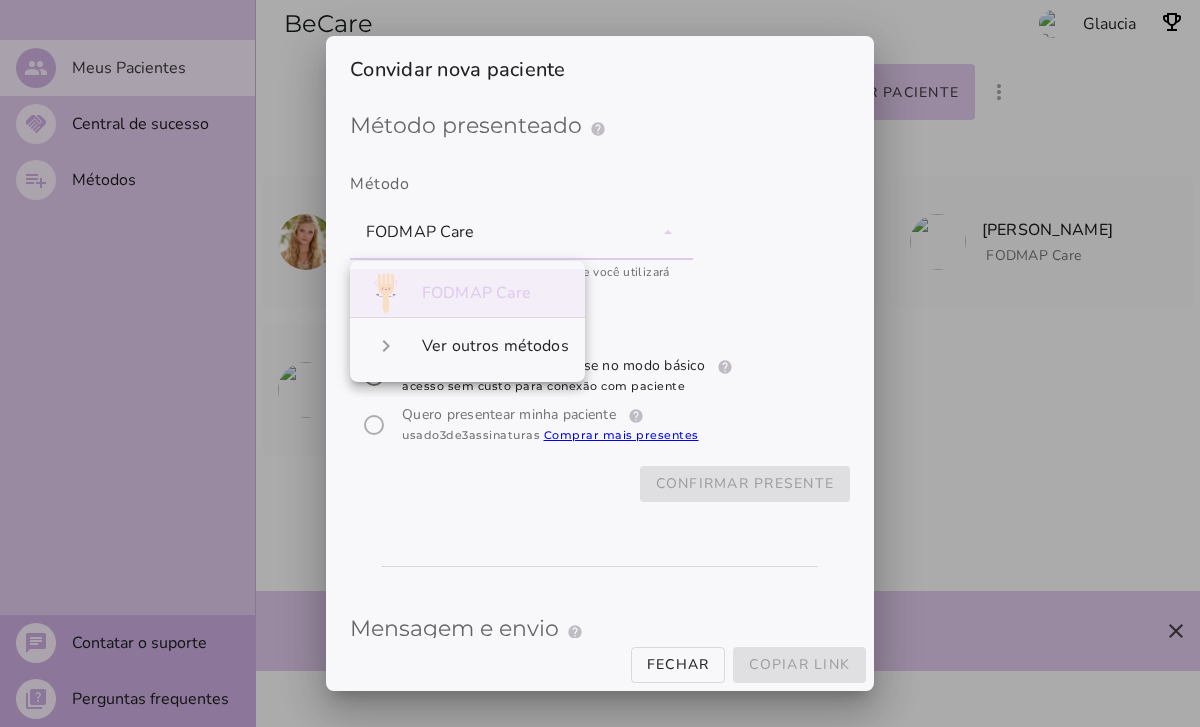 click on "Acesso e presente" at bounding box center [600, 340] 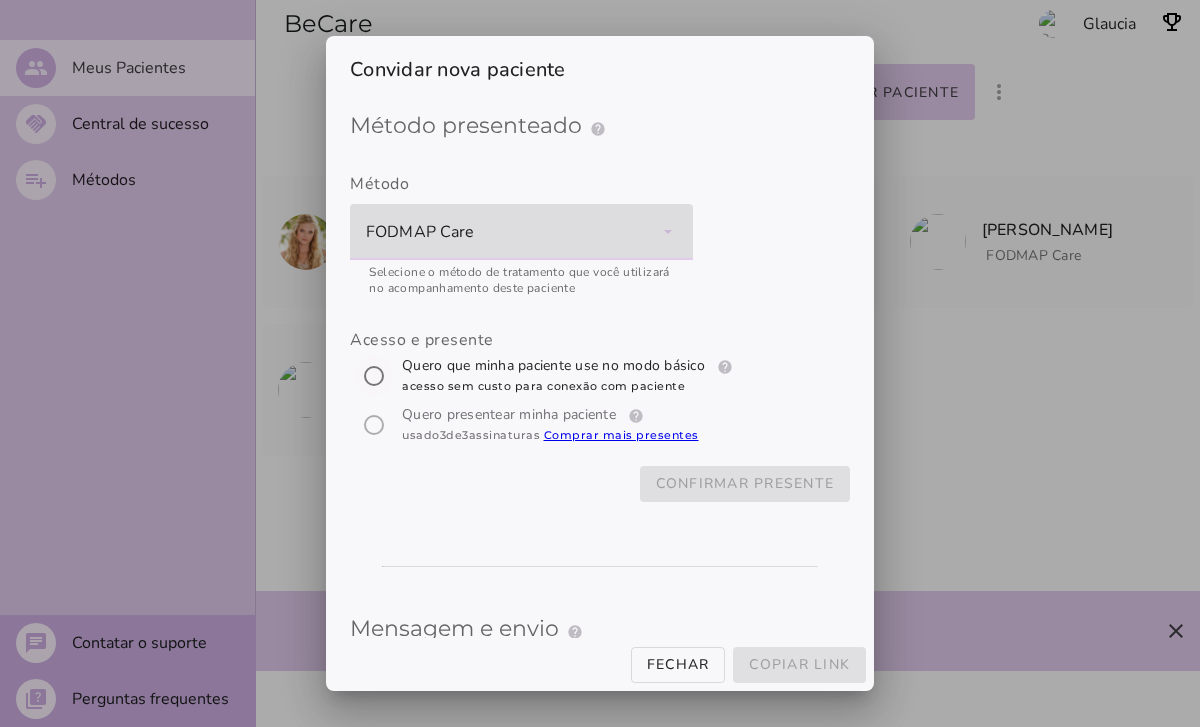 click at bounding box center [374, 376] 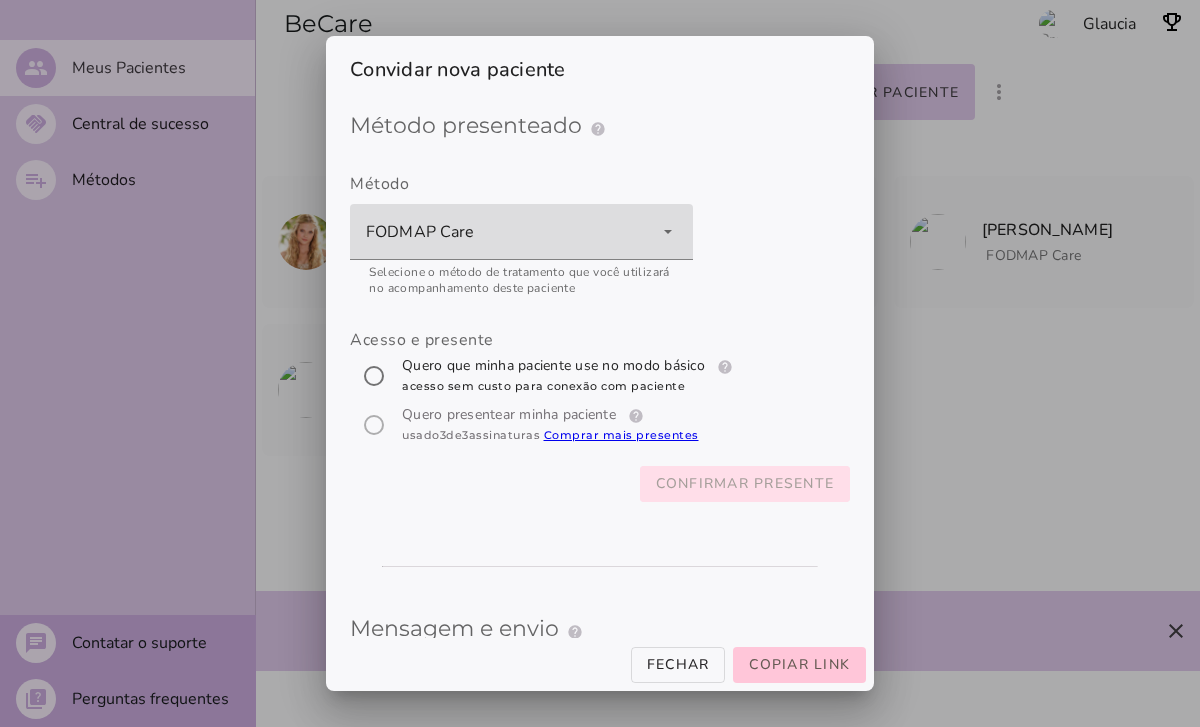 click on "Confirmar presente" at bounding box center (0, 0) 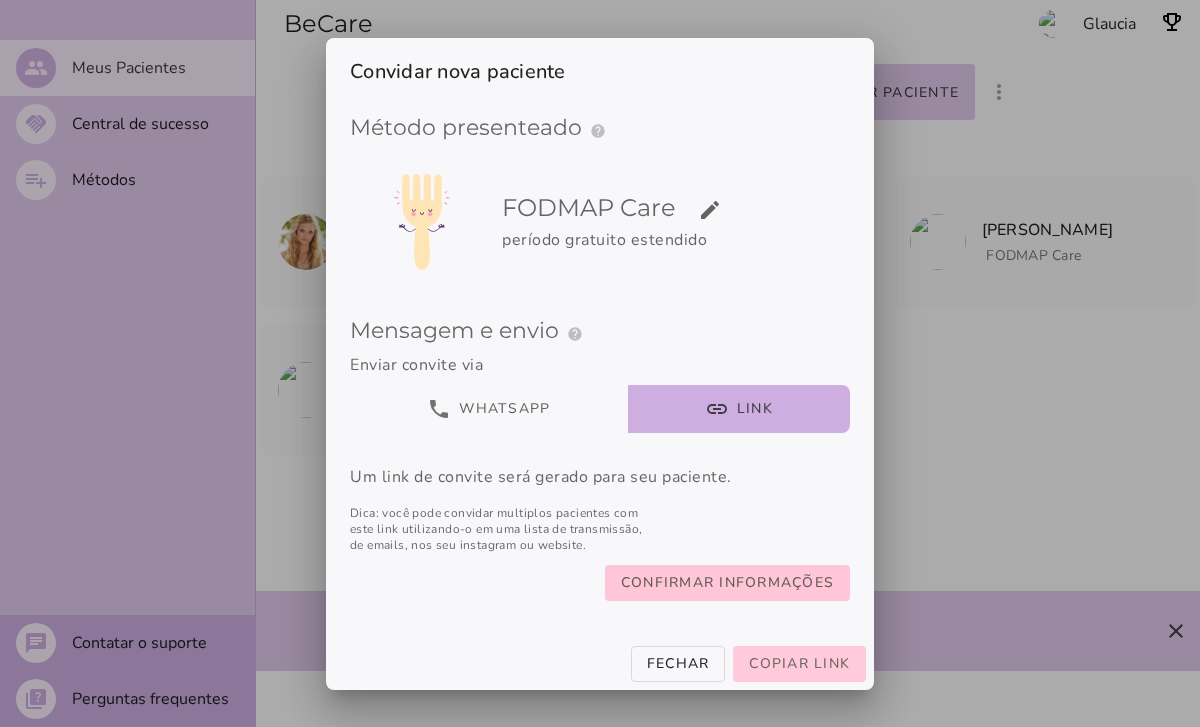 click on "Copiar link" at bounding box center [799, 663] 